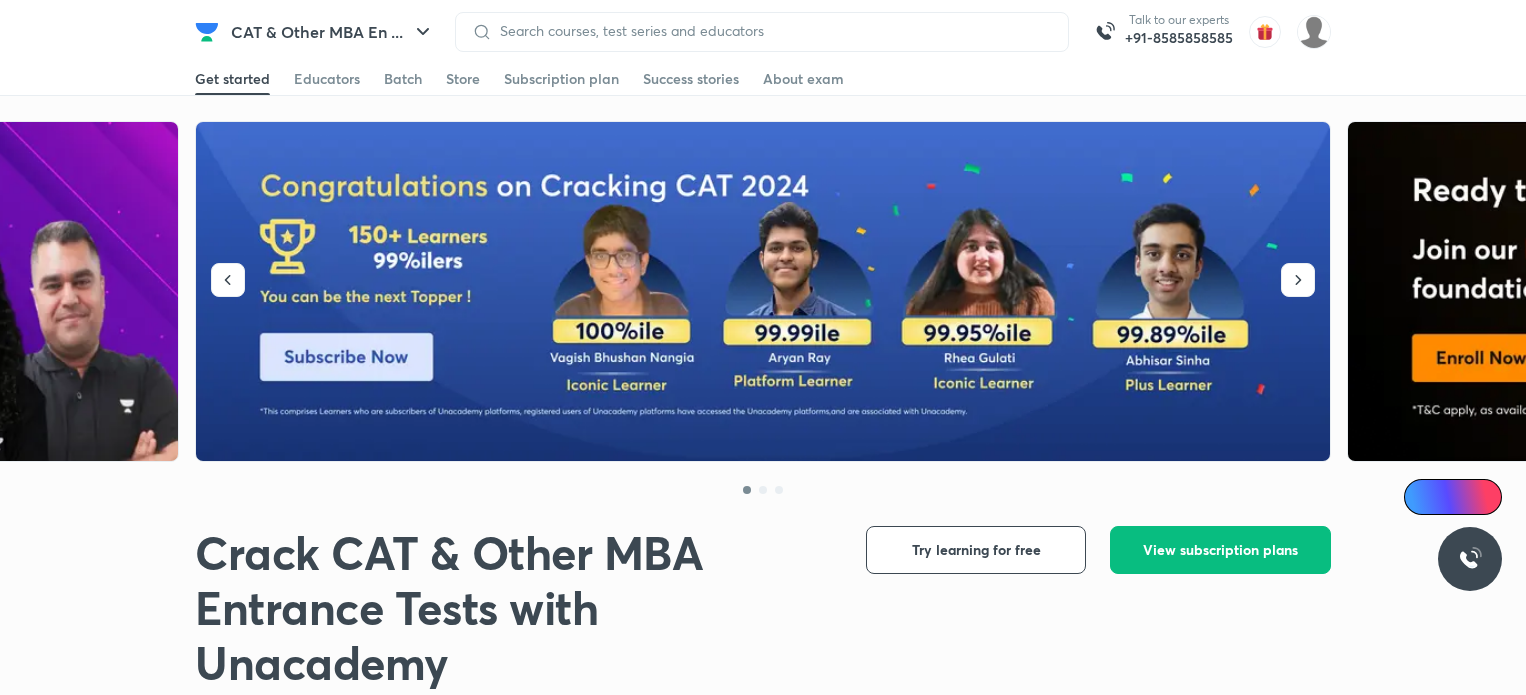 scroll, scrollTop: 0, scrollLeft: 0, axis: both 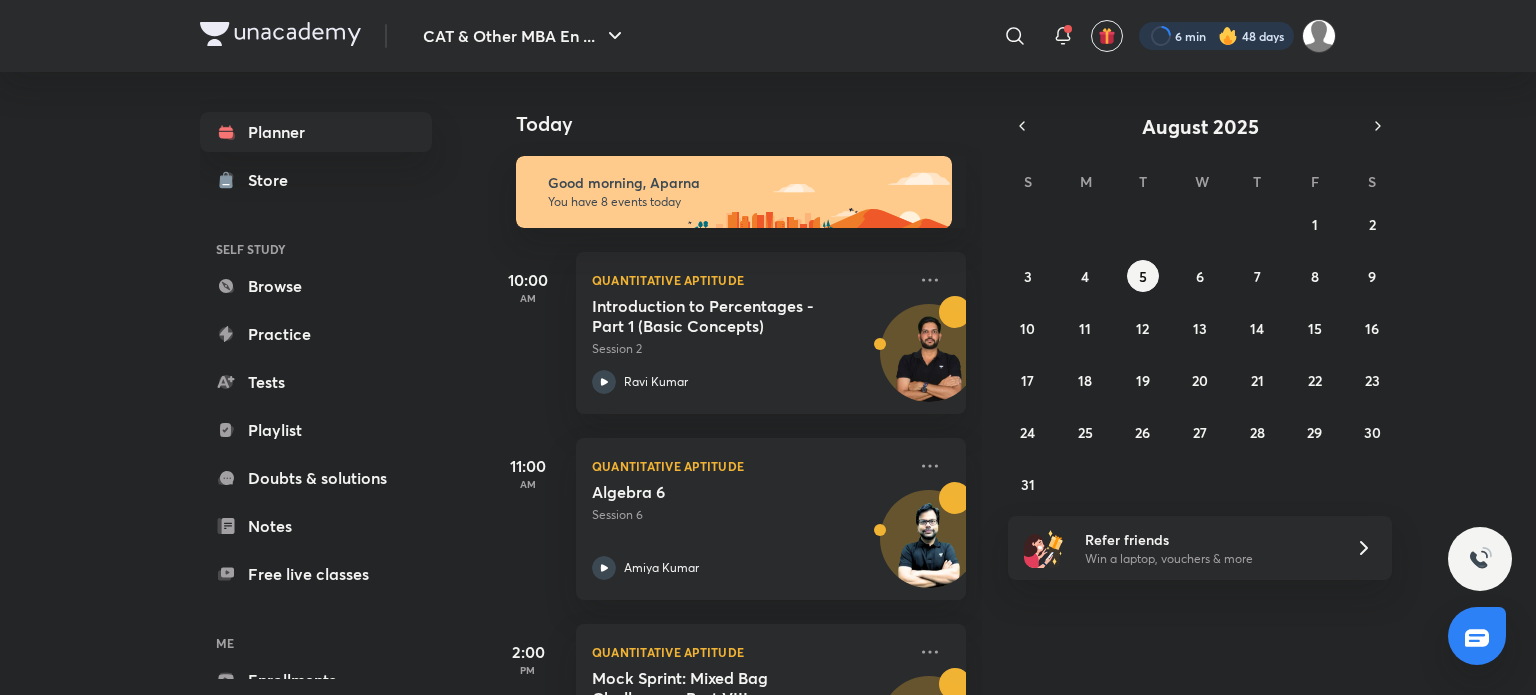 click at bounding box center [1216, 36] 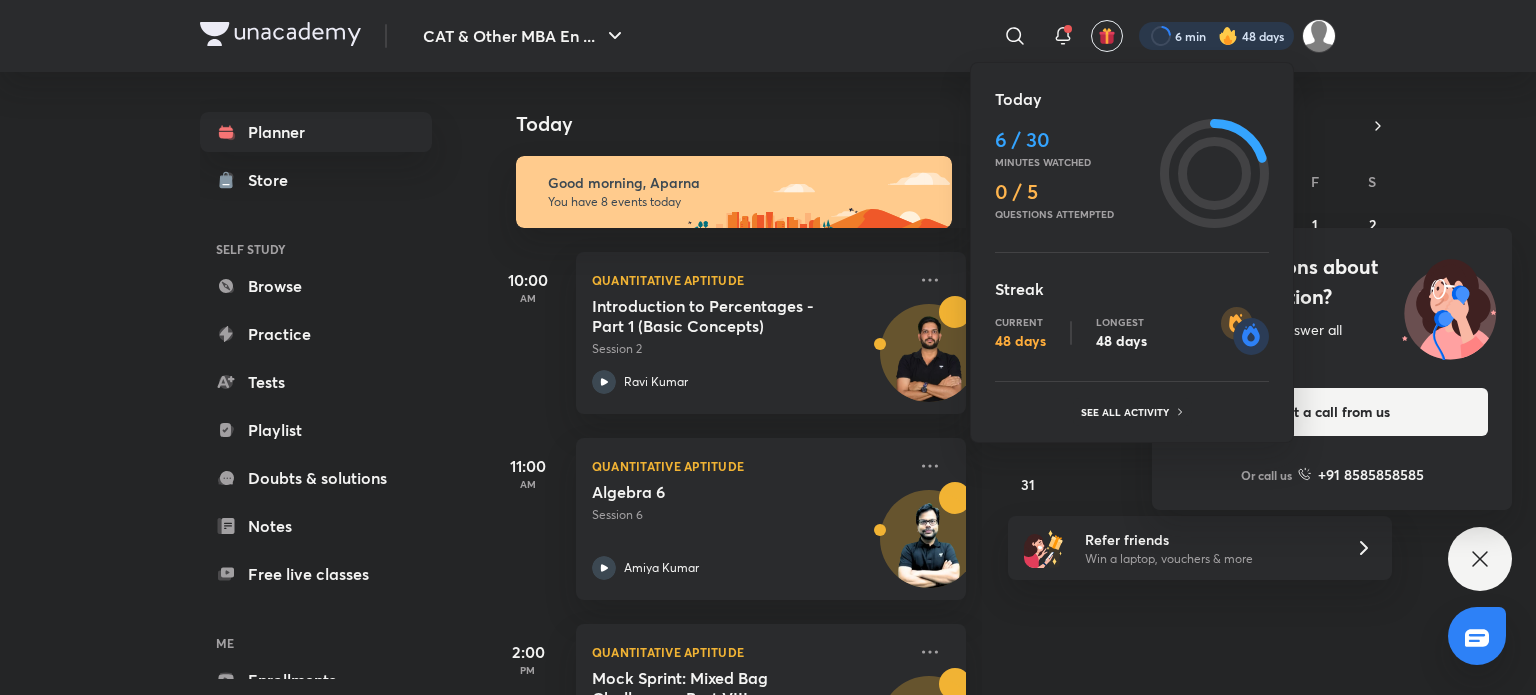 click at bounding box center (768, 347) 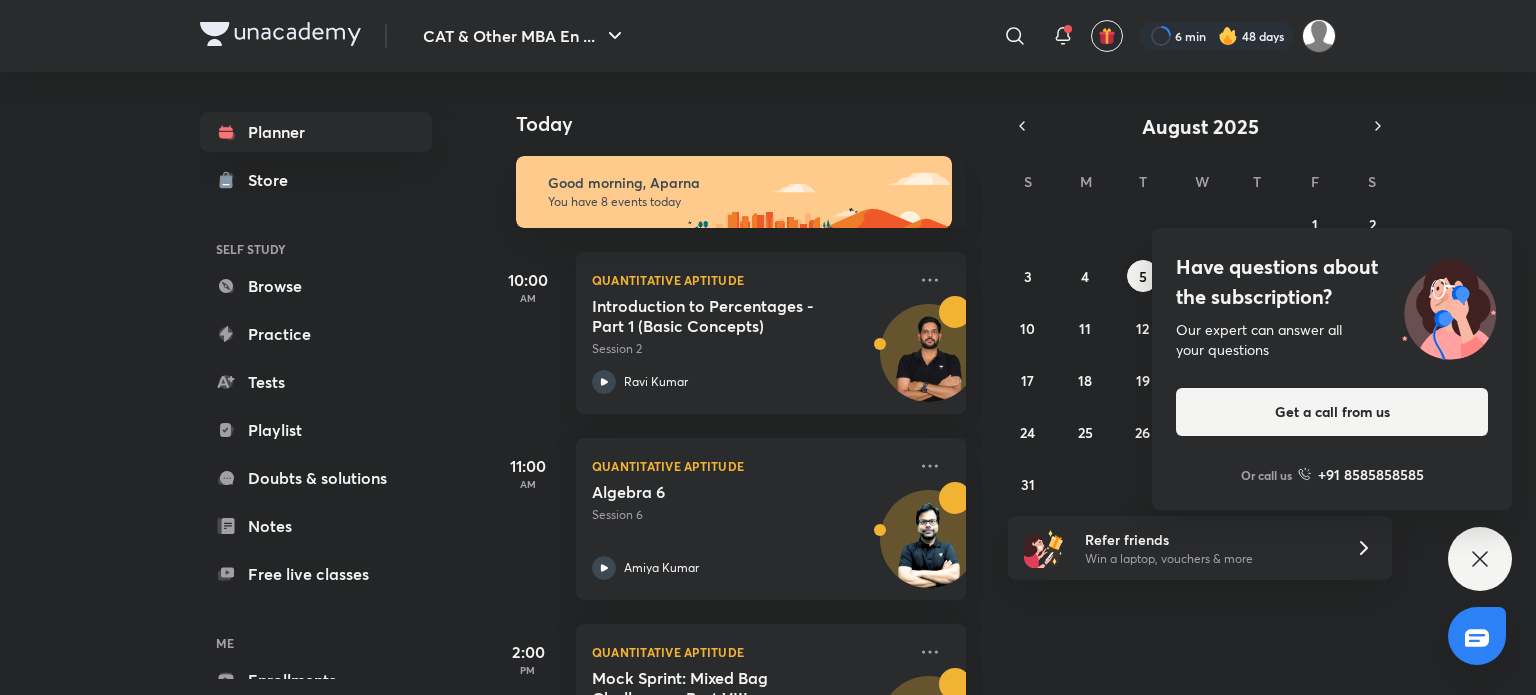 click 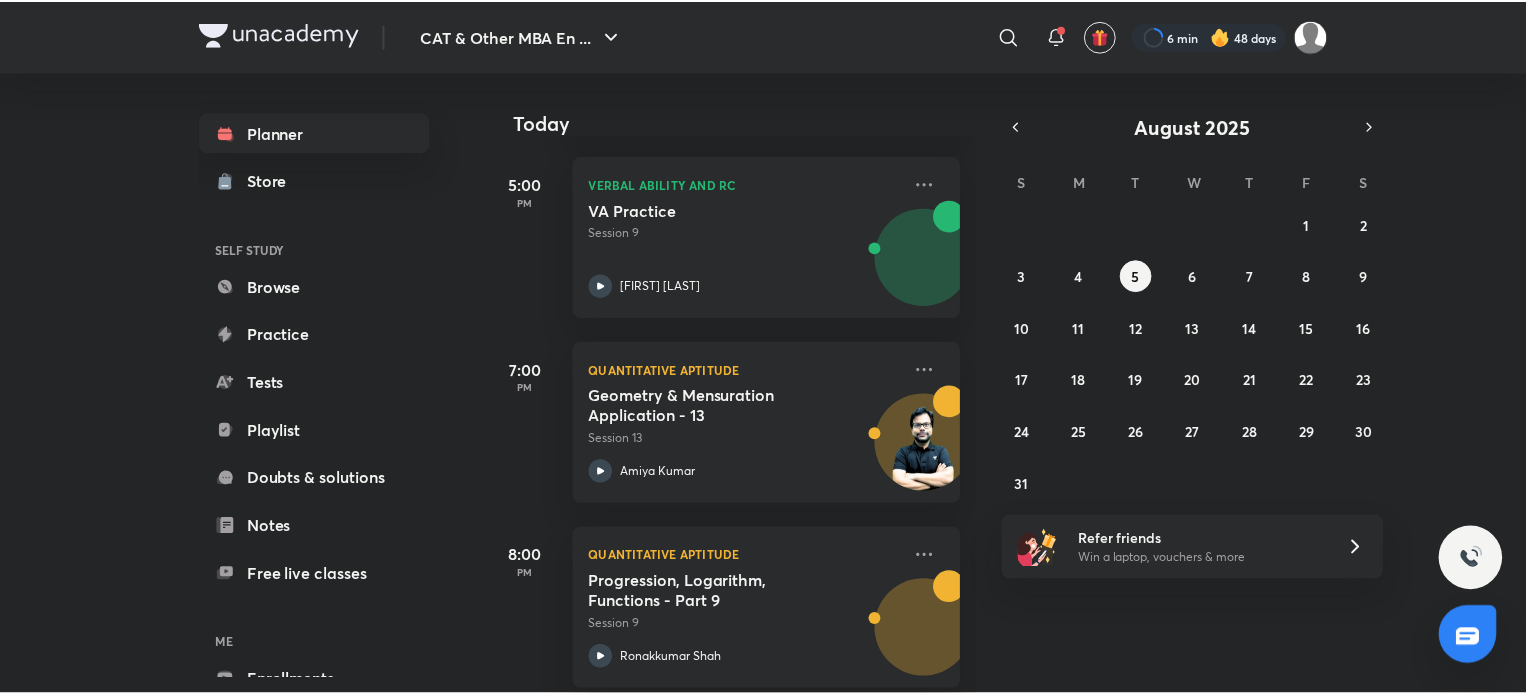 scroll, scrollTop: 890, scrollLeft: 0, axis: vertical 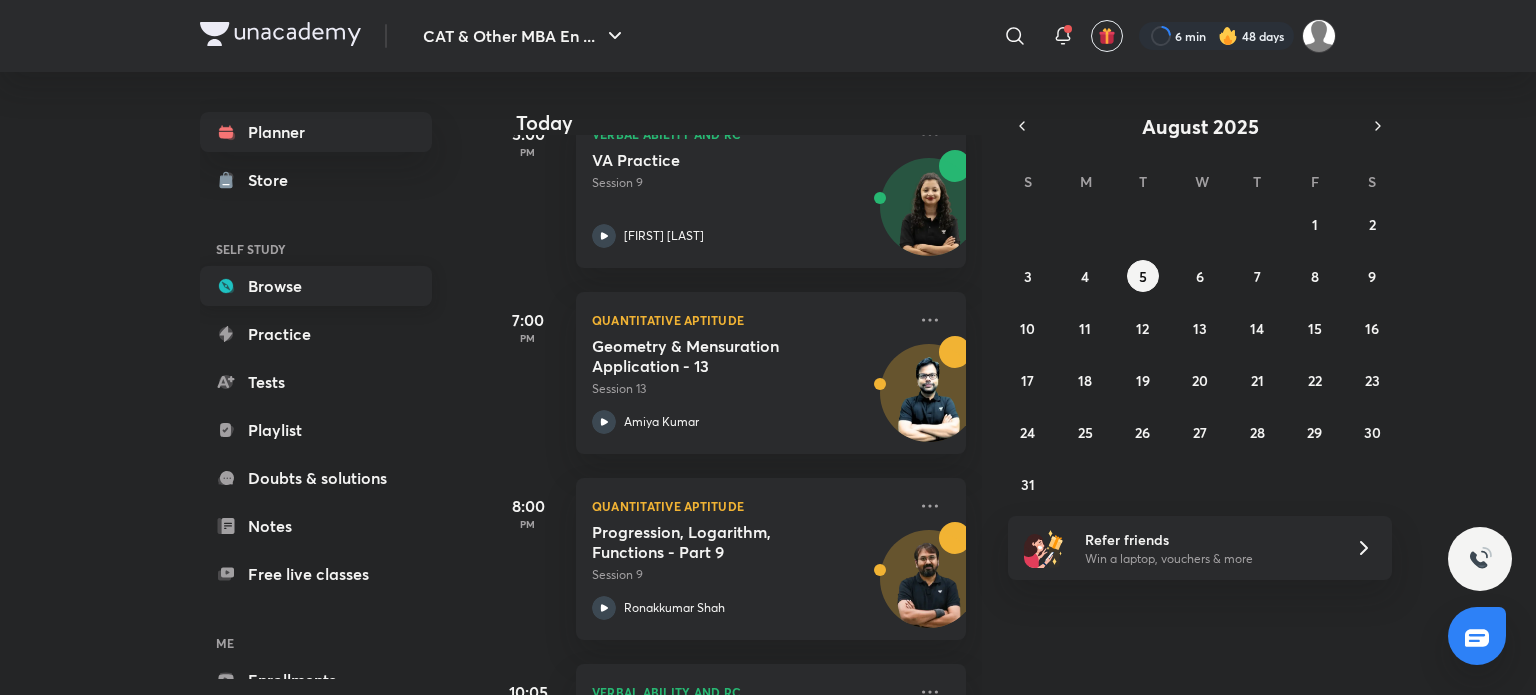 click on "Browse" at bounding box center (316, 286) 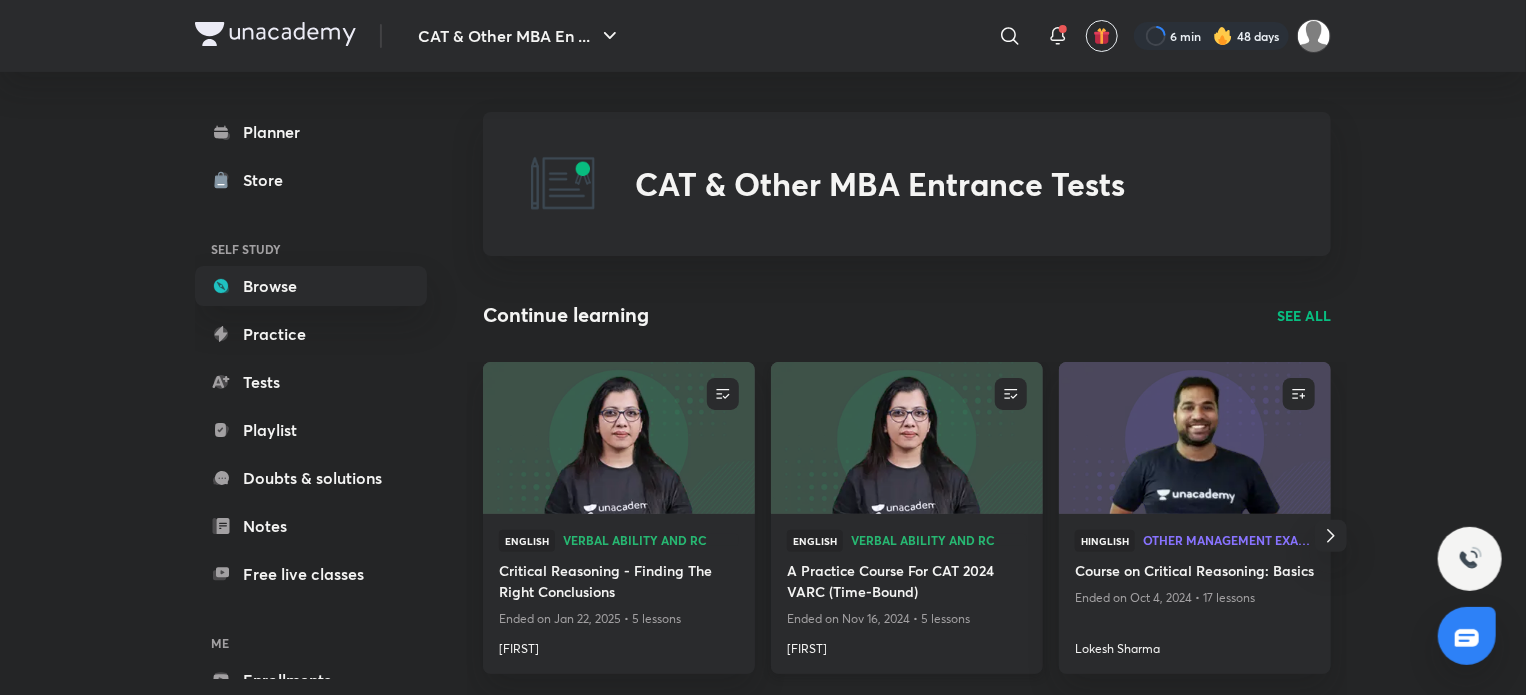 scroll, scrollTop: 47, scrollLeft: 0, axis: vertical 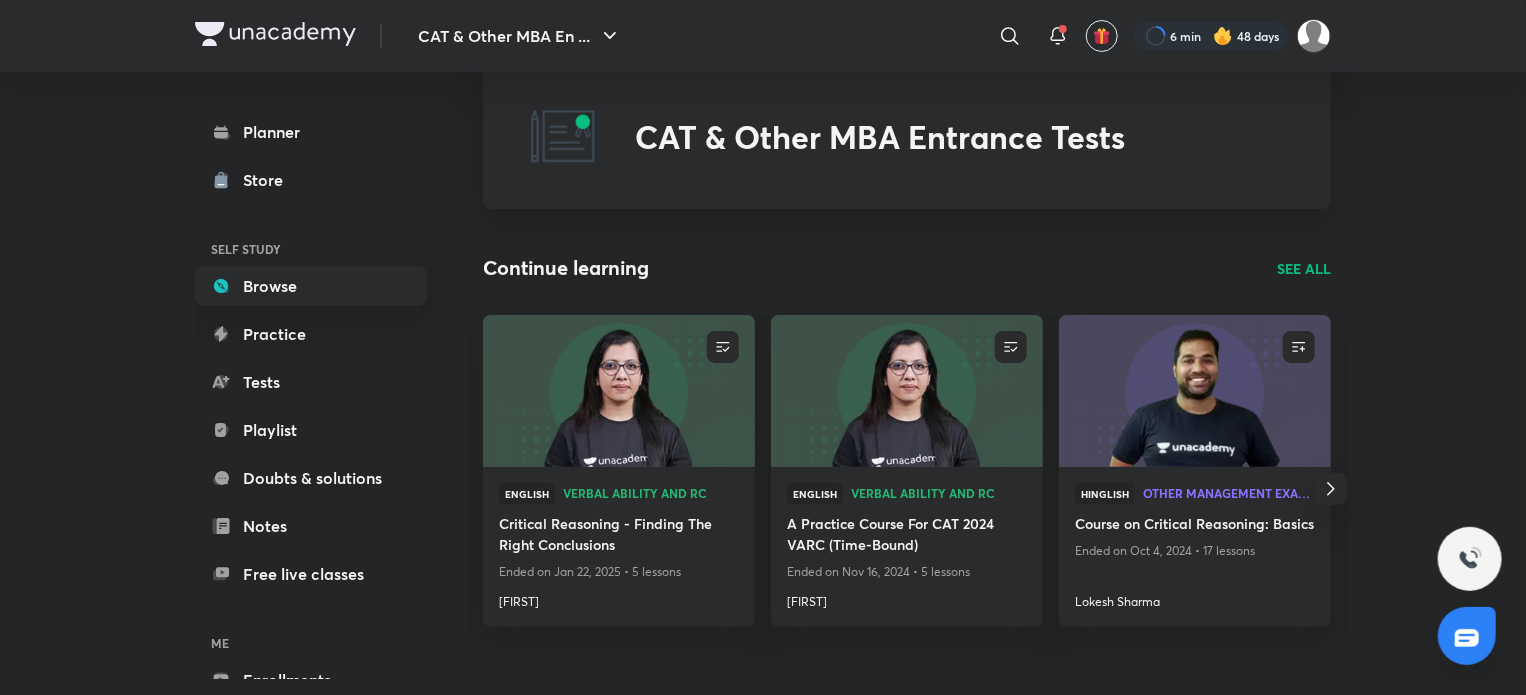 click on "SEE ALL" at bounding box center [1304, 268] 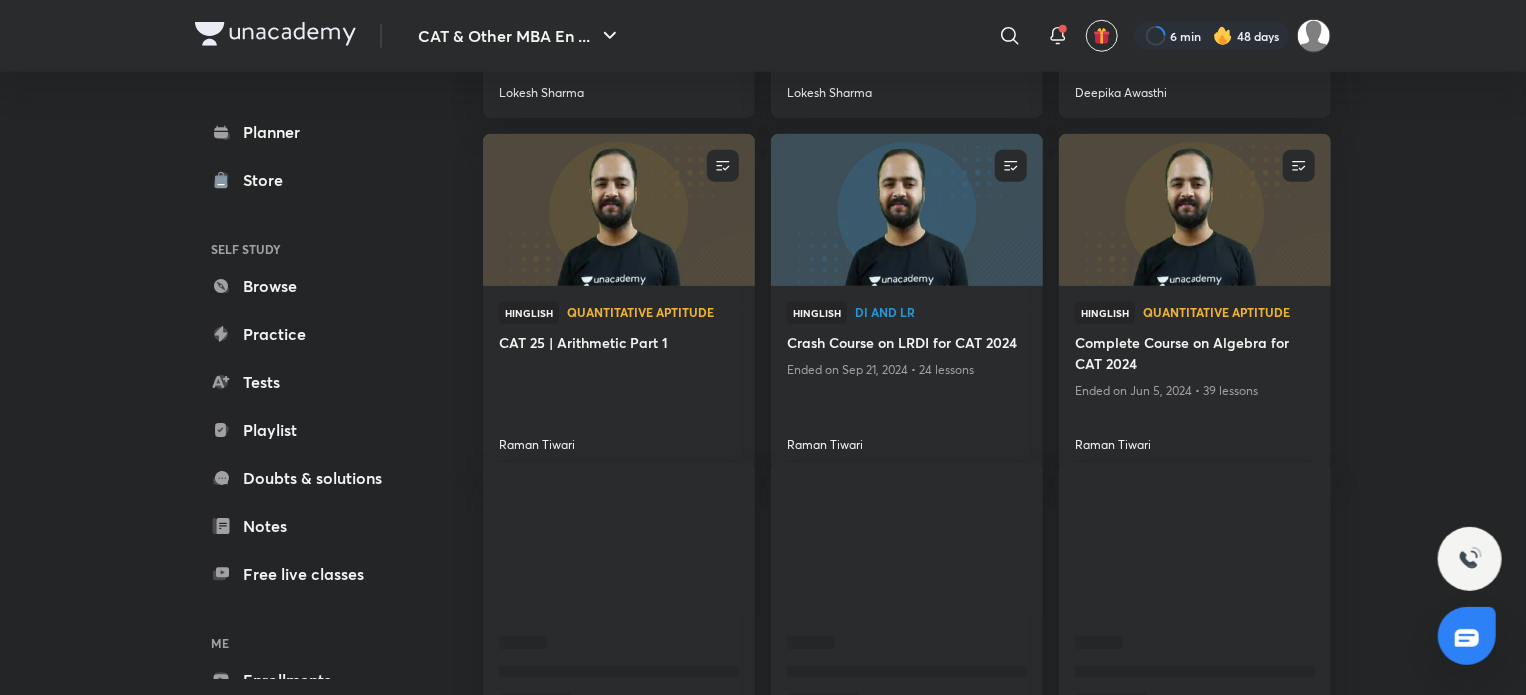 scroll, scrollTop: 864, scrollLeft: 0, axis: vertical 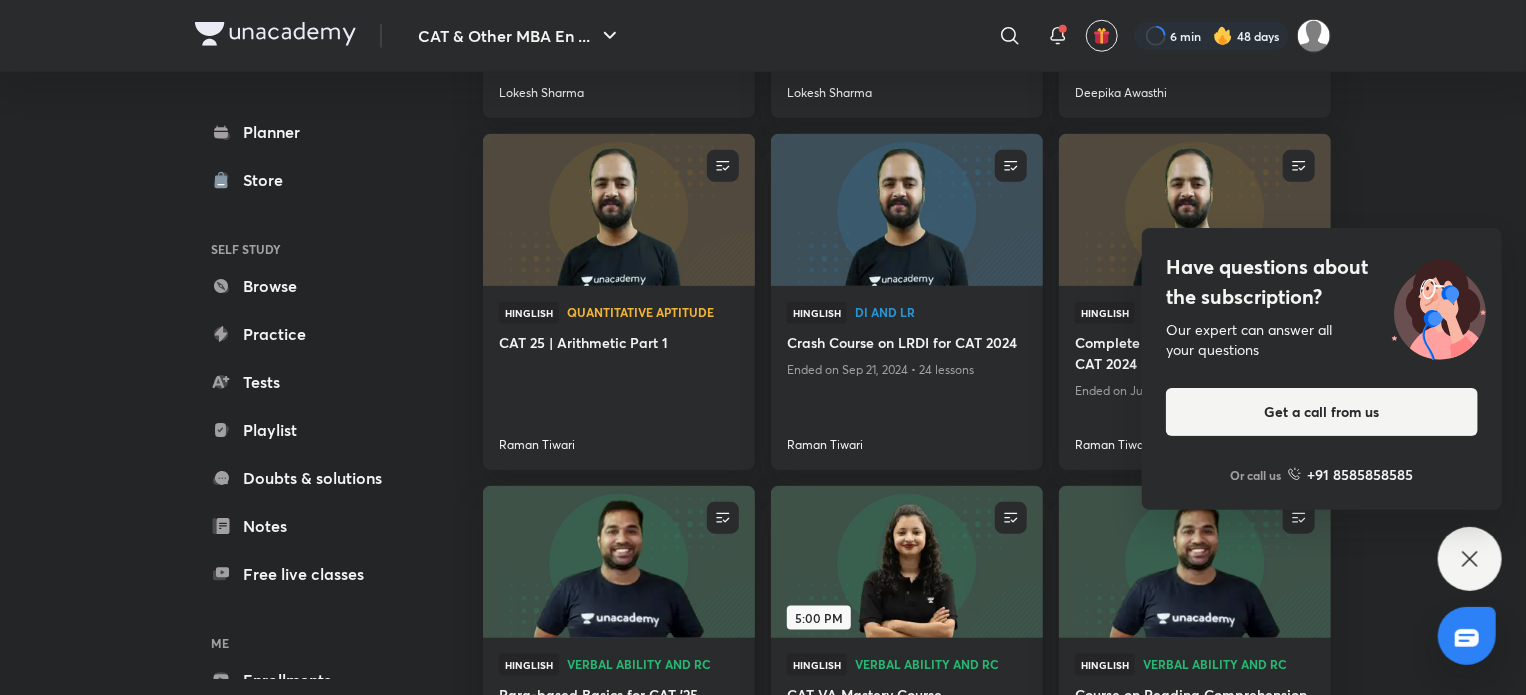 click 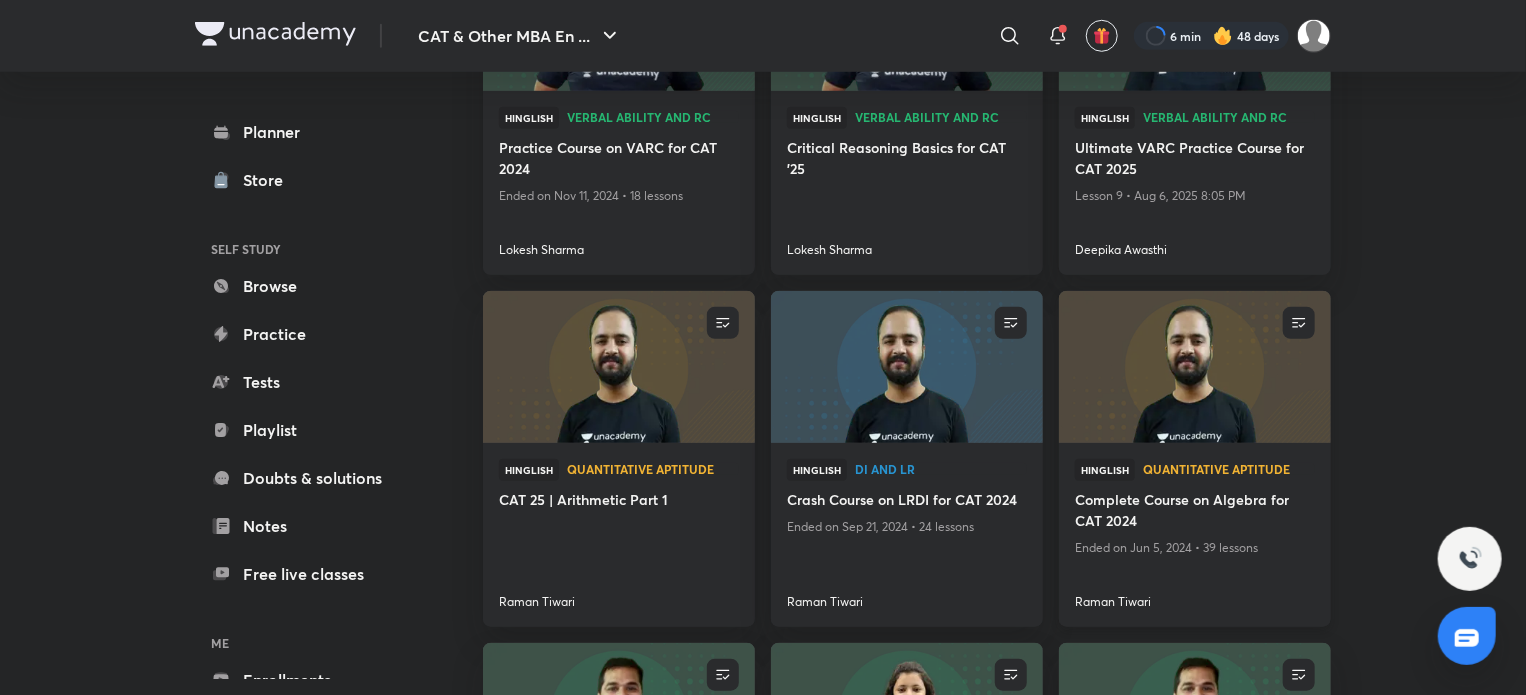 scroll, scrollTop: 700, scrollLeft: 0, axis: vertical 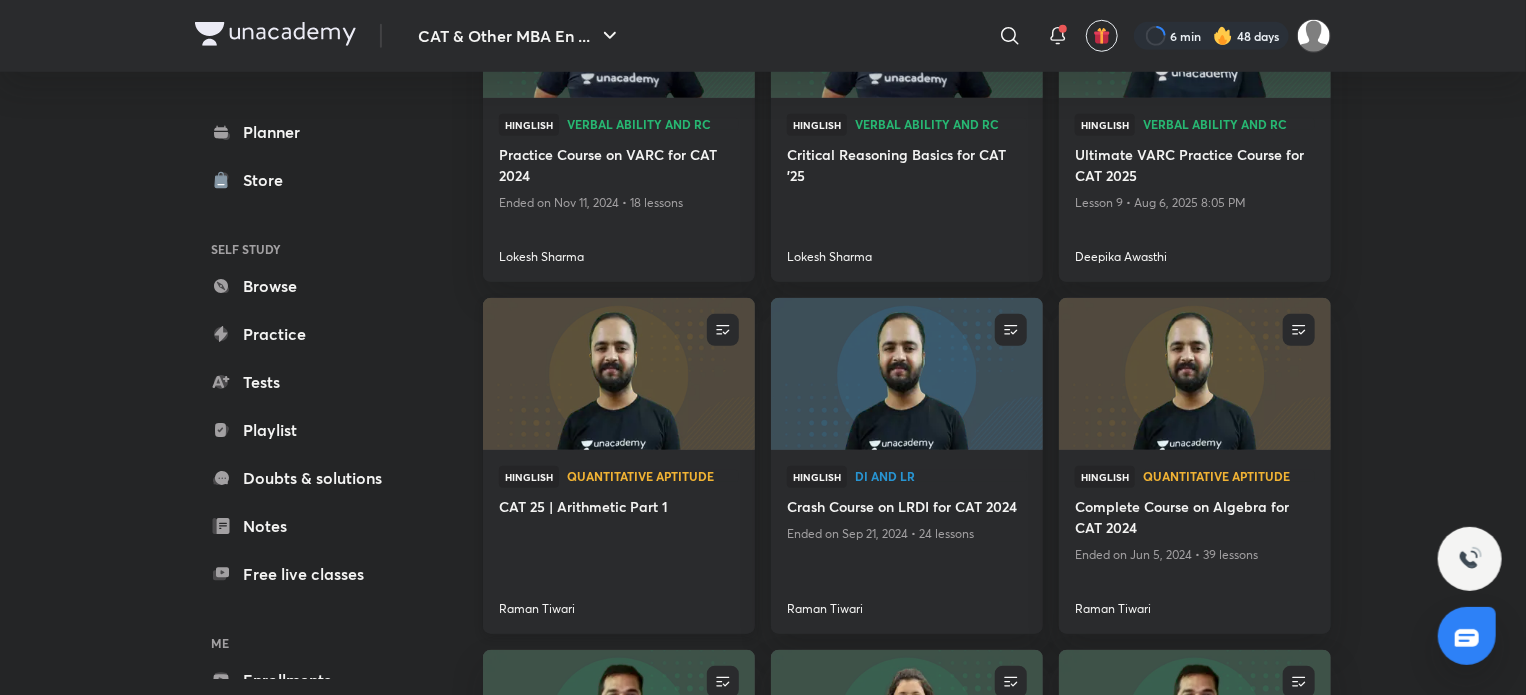 click at bounding box center (618, 374) 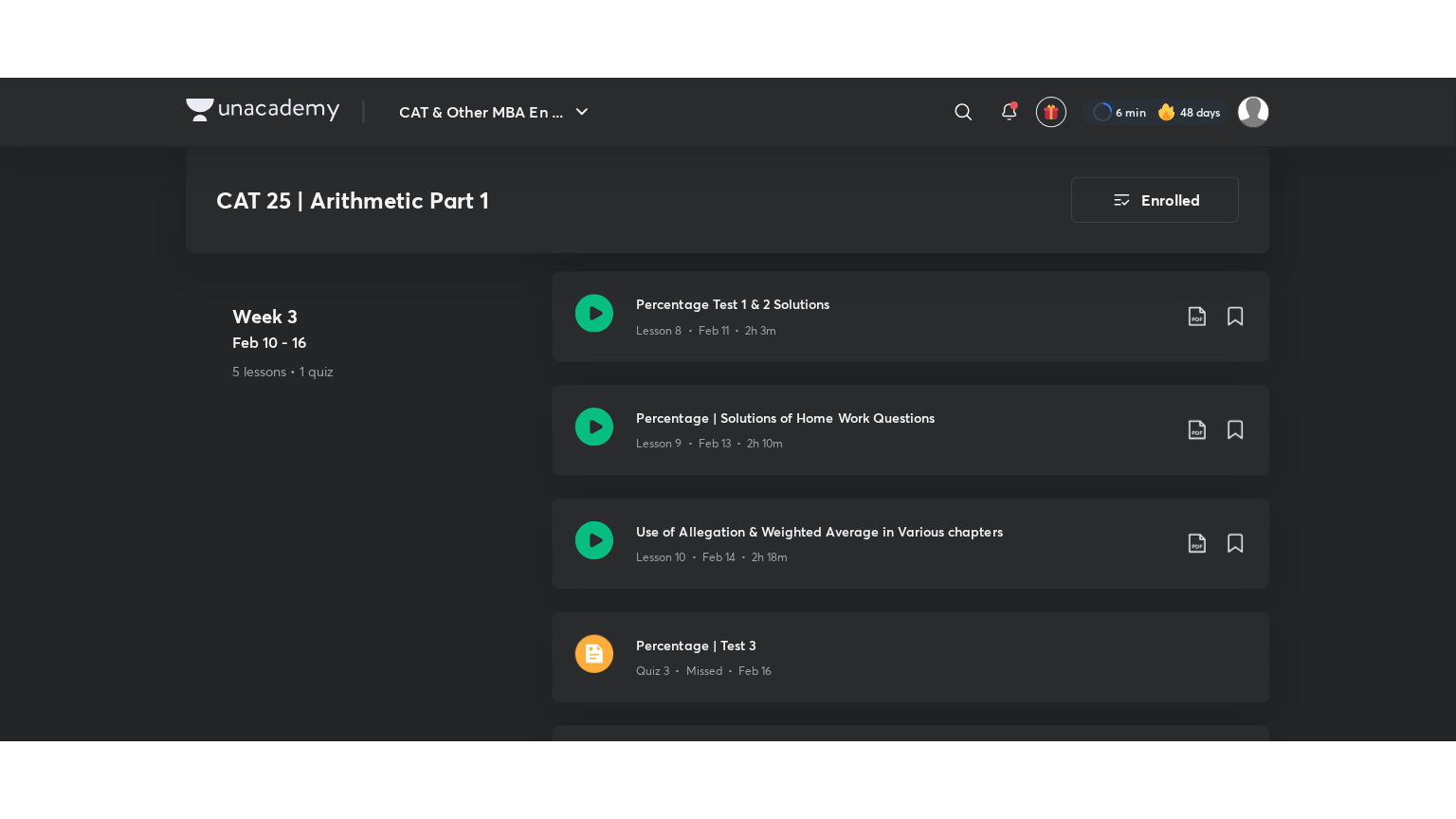 scroll, scrollTop: 2328, scrollLeft: 0, axis: vertical 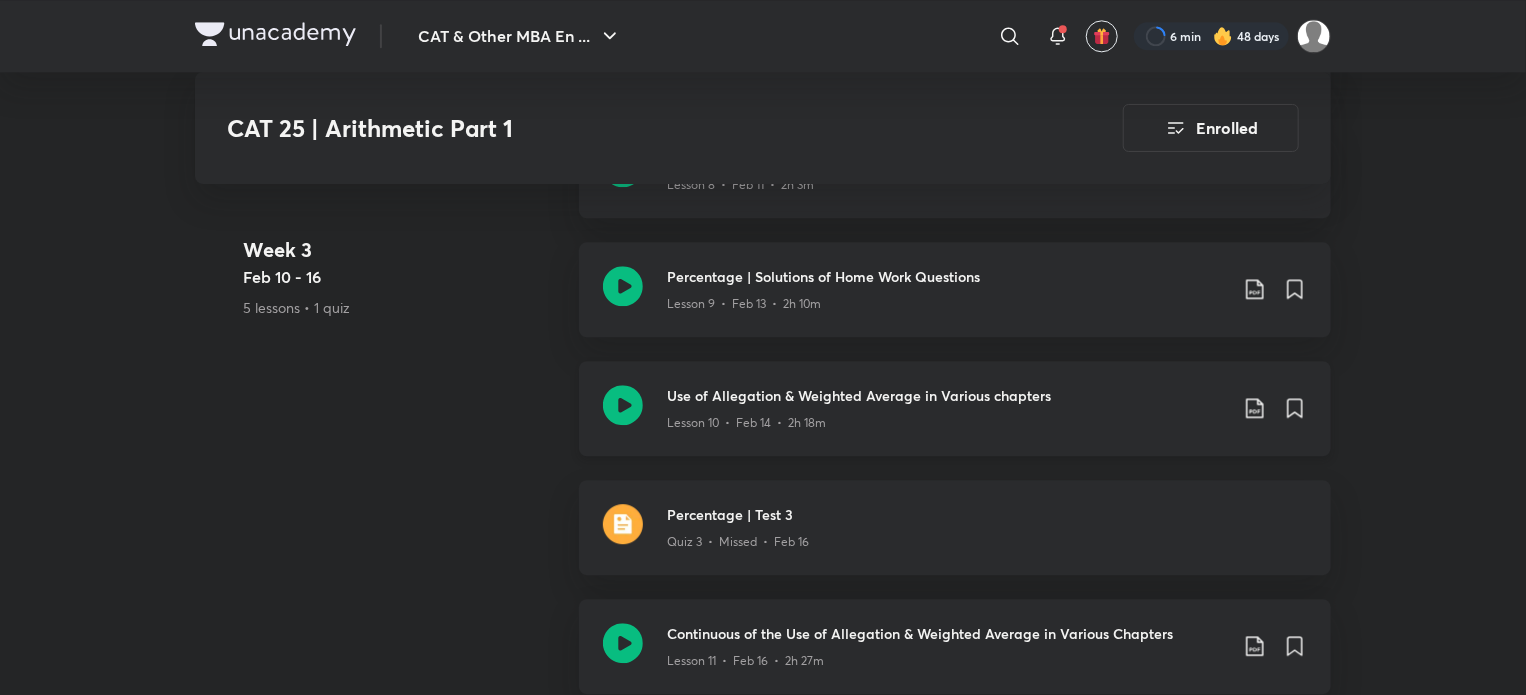 click 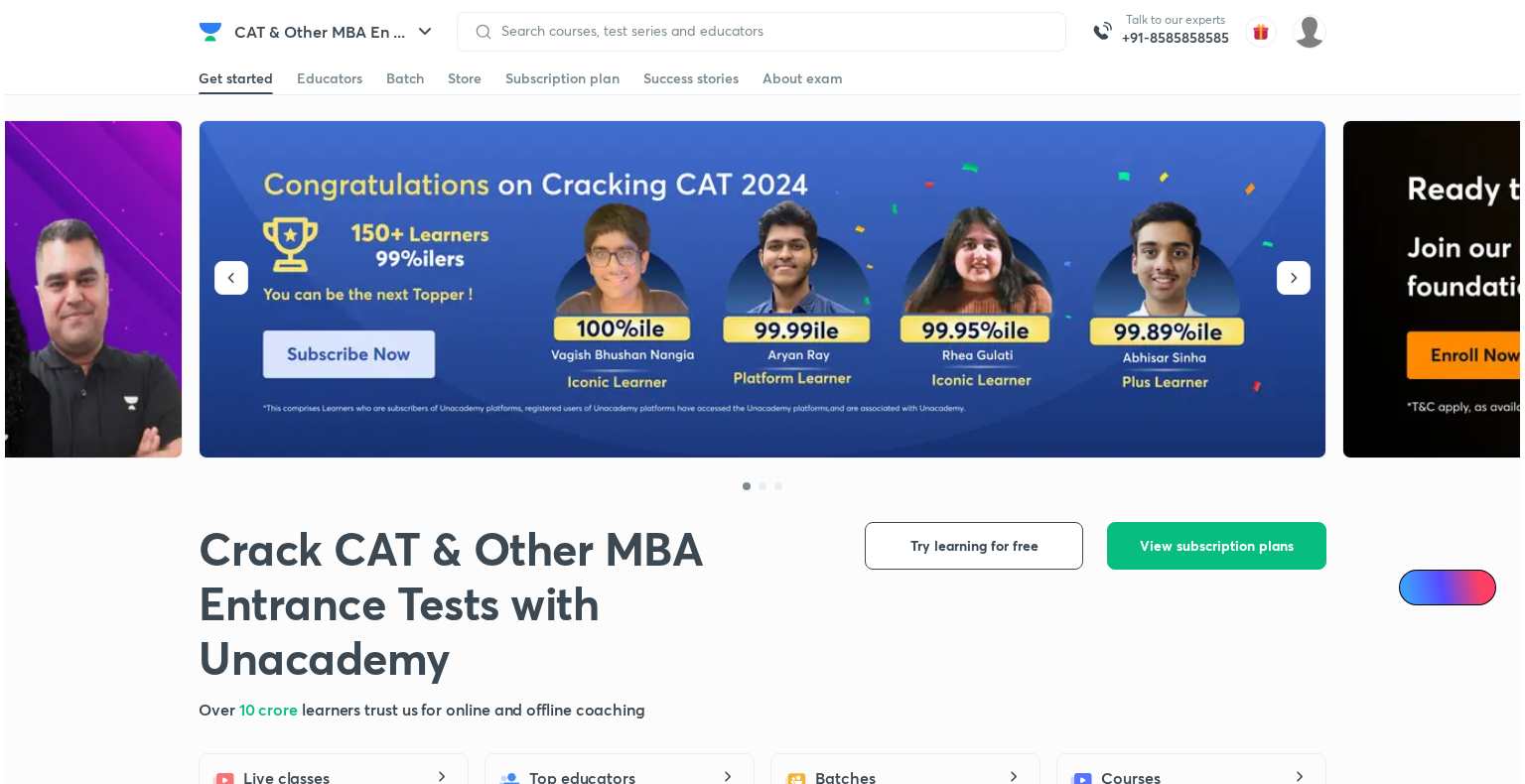 scroll, scrollTop: 0, scrollLeft: 0, axis: both 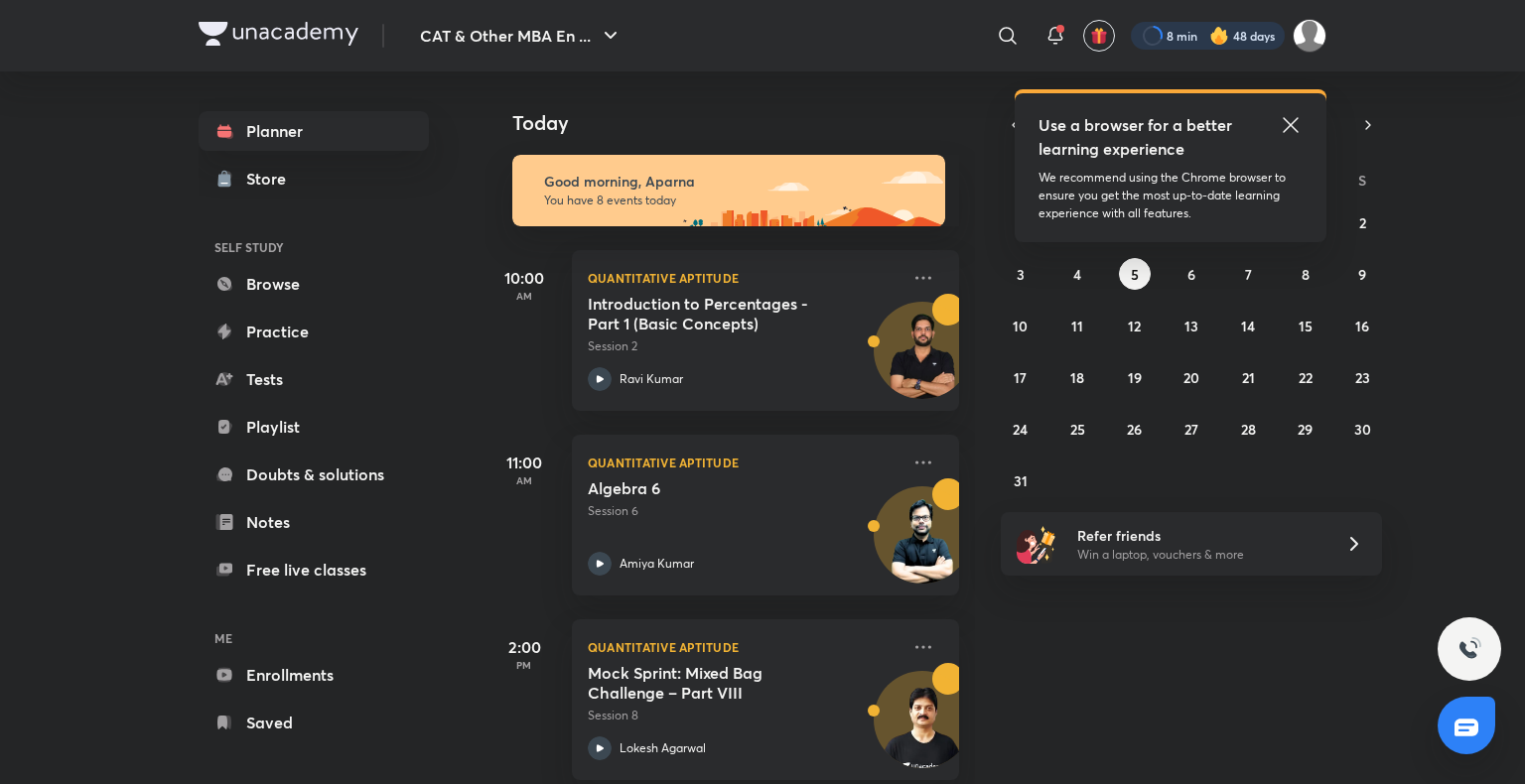 click at bounding box center (1207, 36) 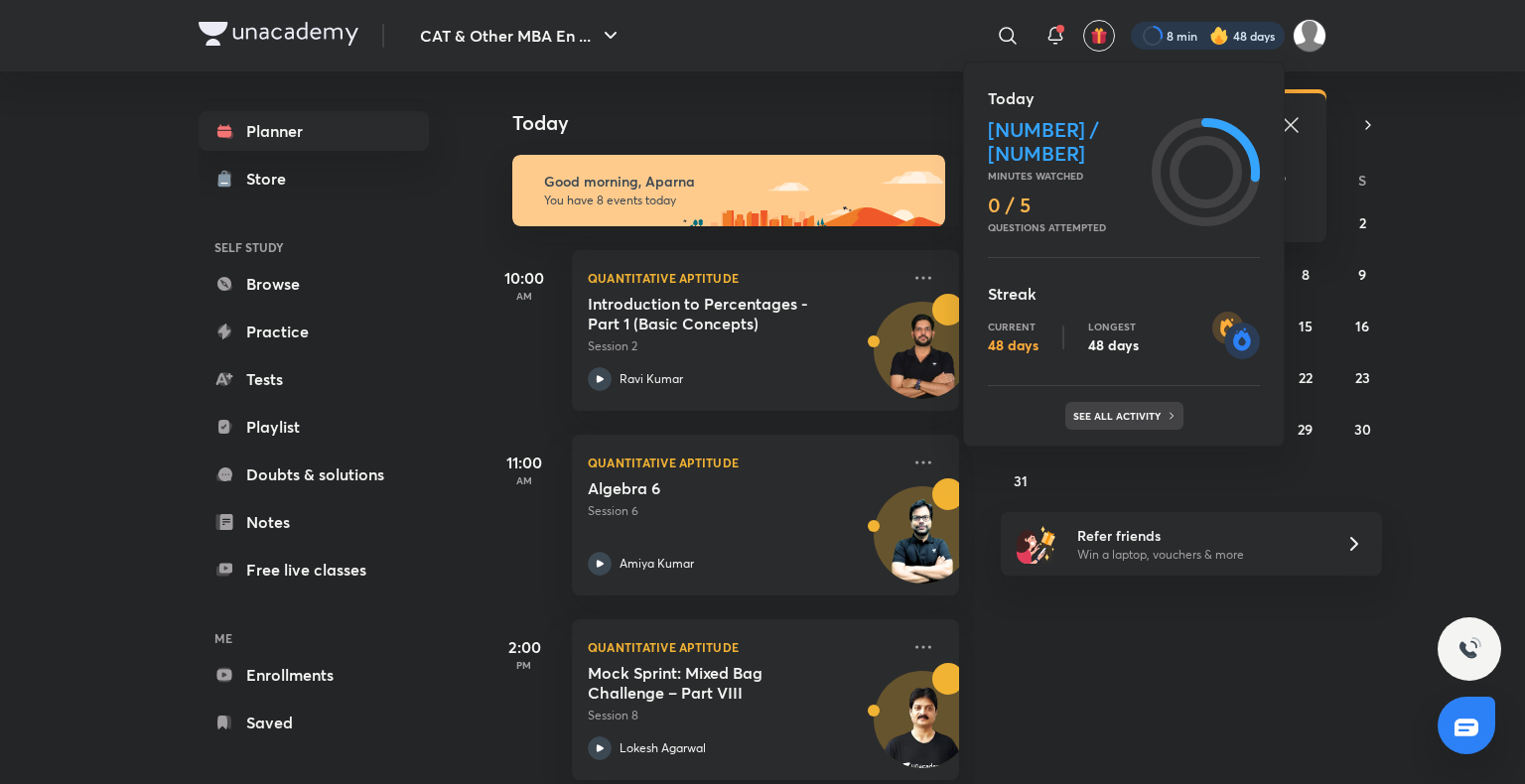 click on "See all activity" at bounding box center [1124, 416] 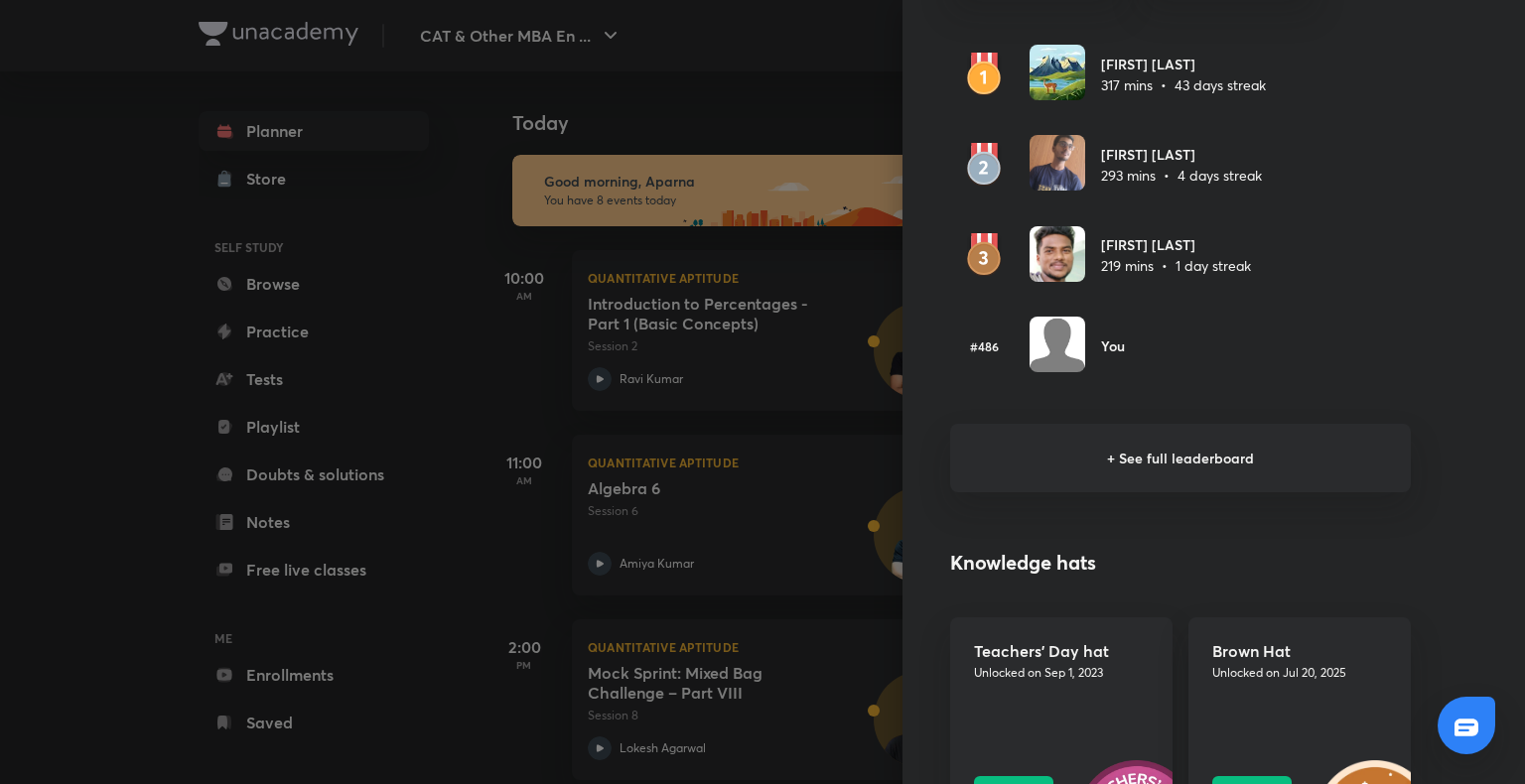 scroll, scrollTop: 1261, scrollLeft: 0, axis: vertical 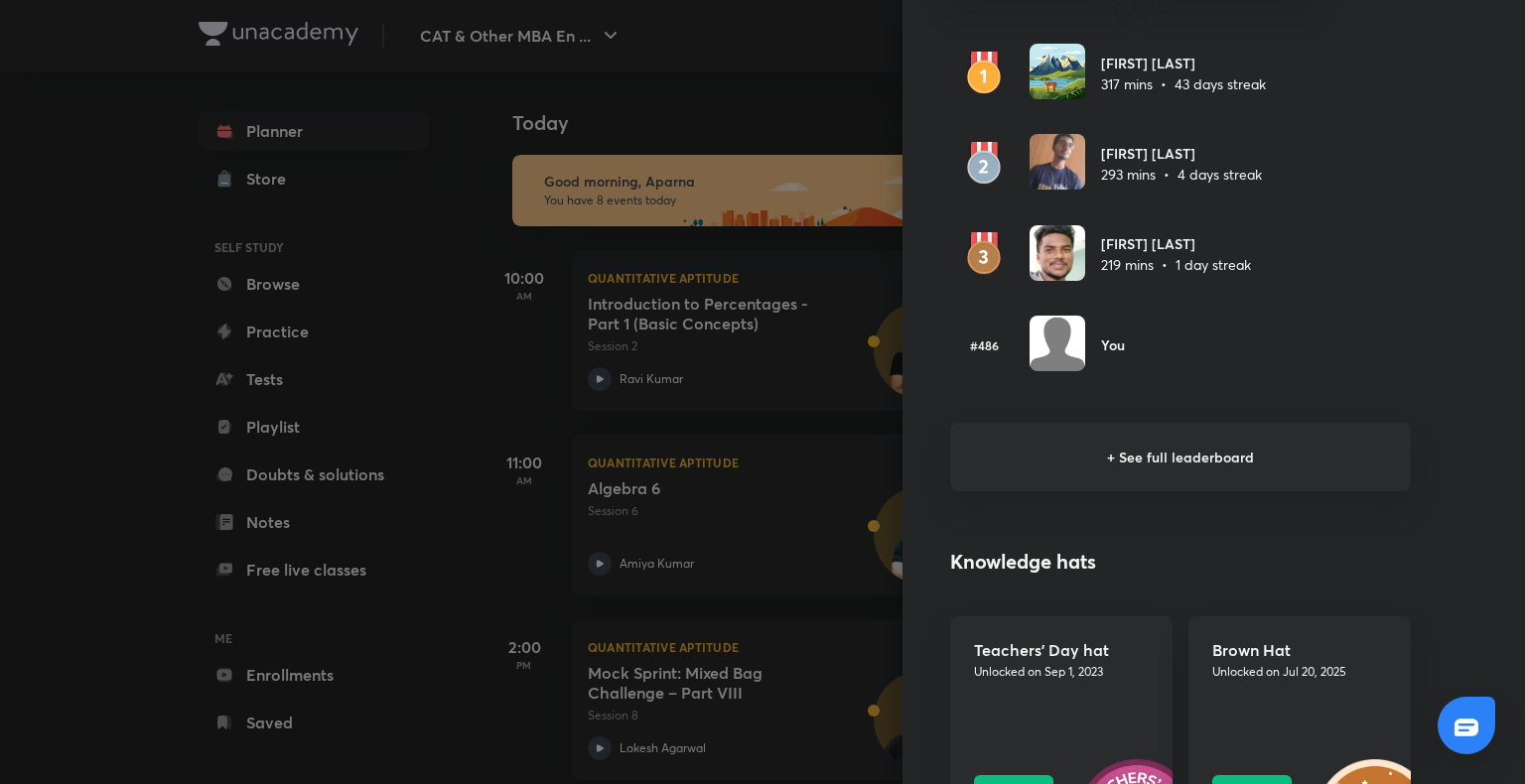 click on "+ See full leaderboard" at bounding box center (1180, 457) 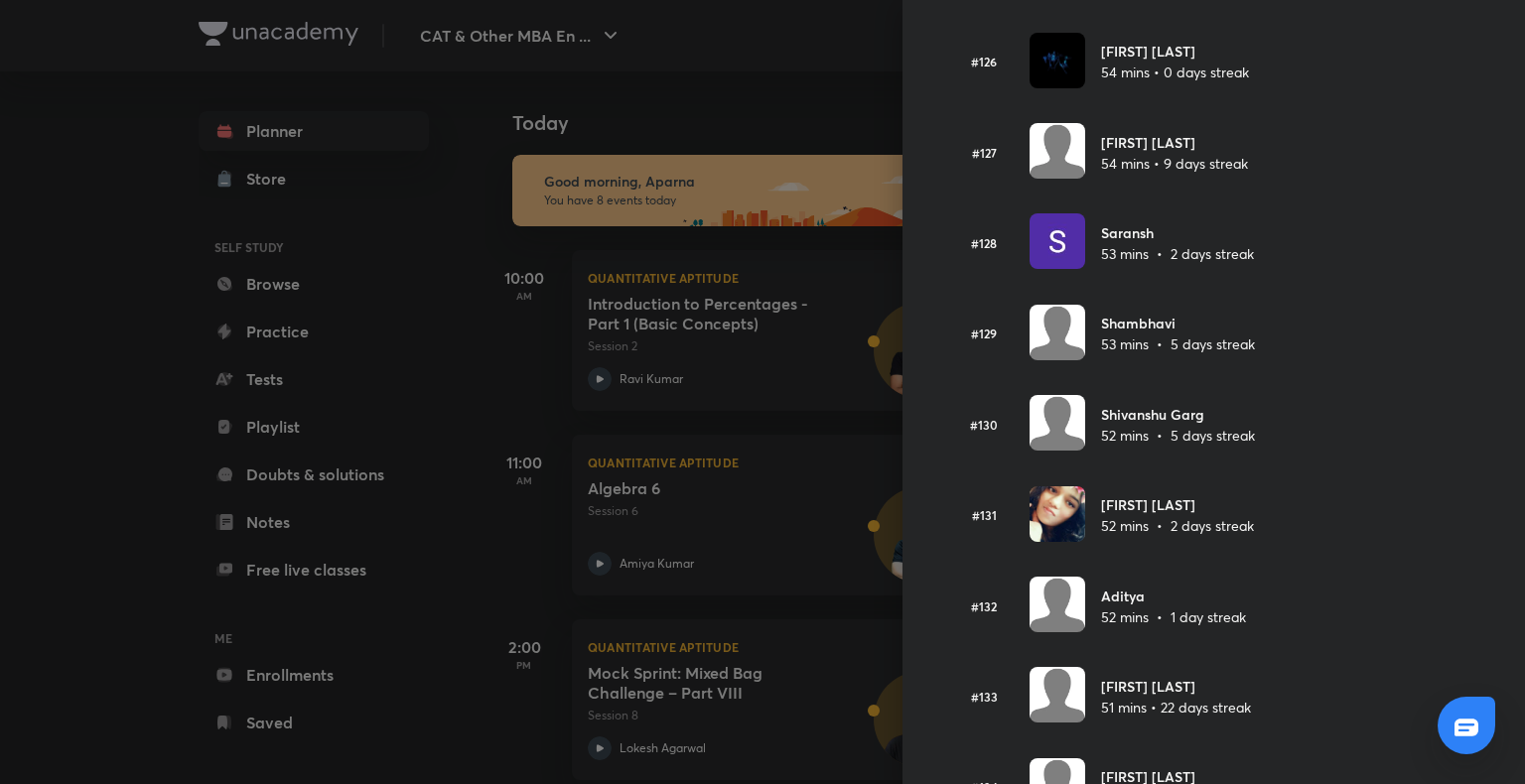 scroll, scrollTop: 11464, scrollLeft: 0, axis: vertical 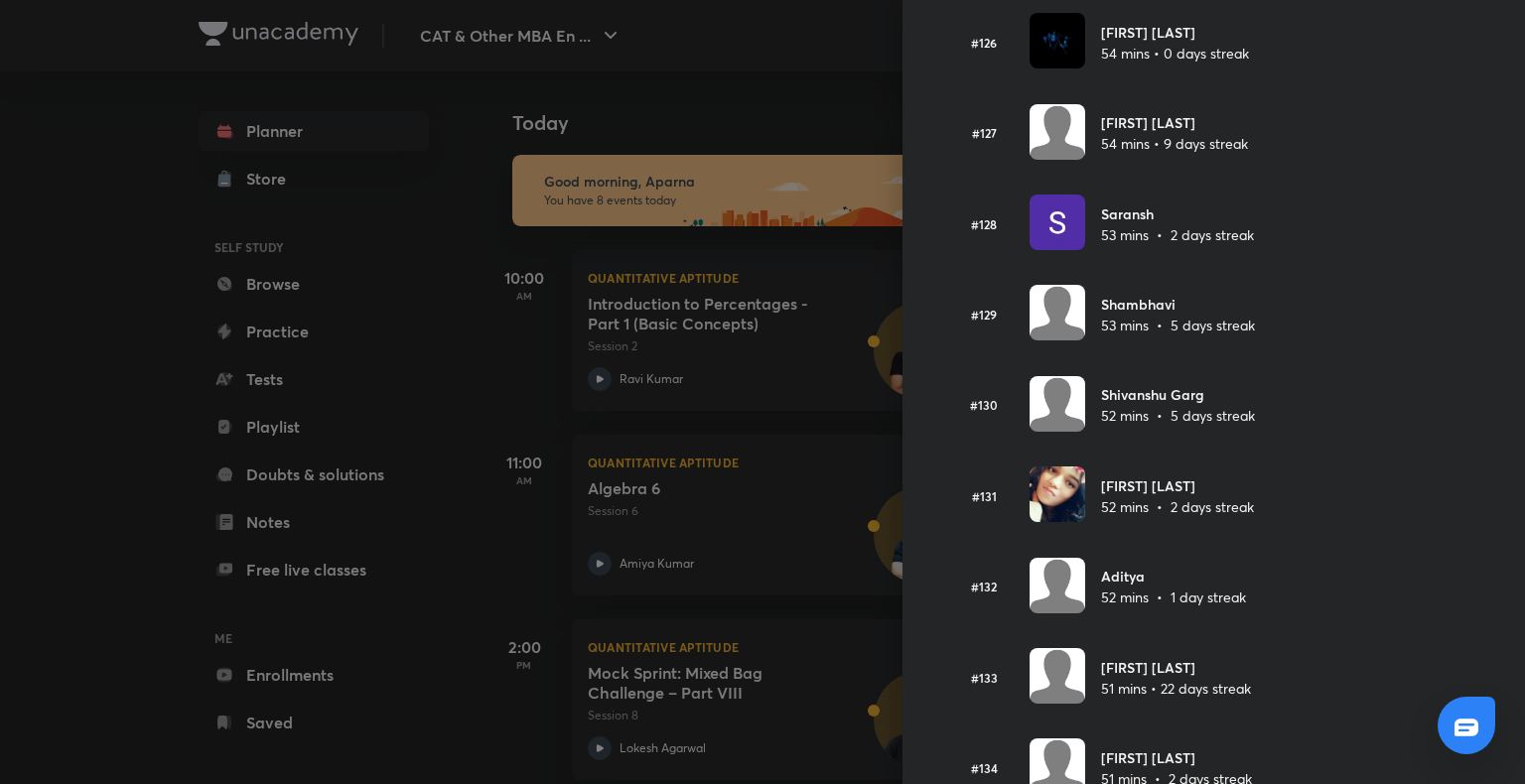 click on "#[NUMBER] [FIRST] [LAST] [NUMBER] mins   •    [NUMBER] days streak" at bounding box center [1180, 495] 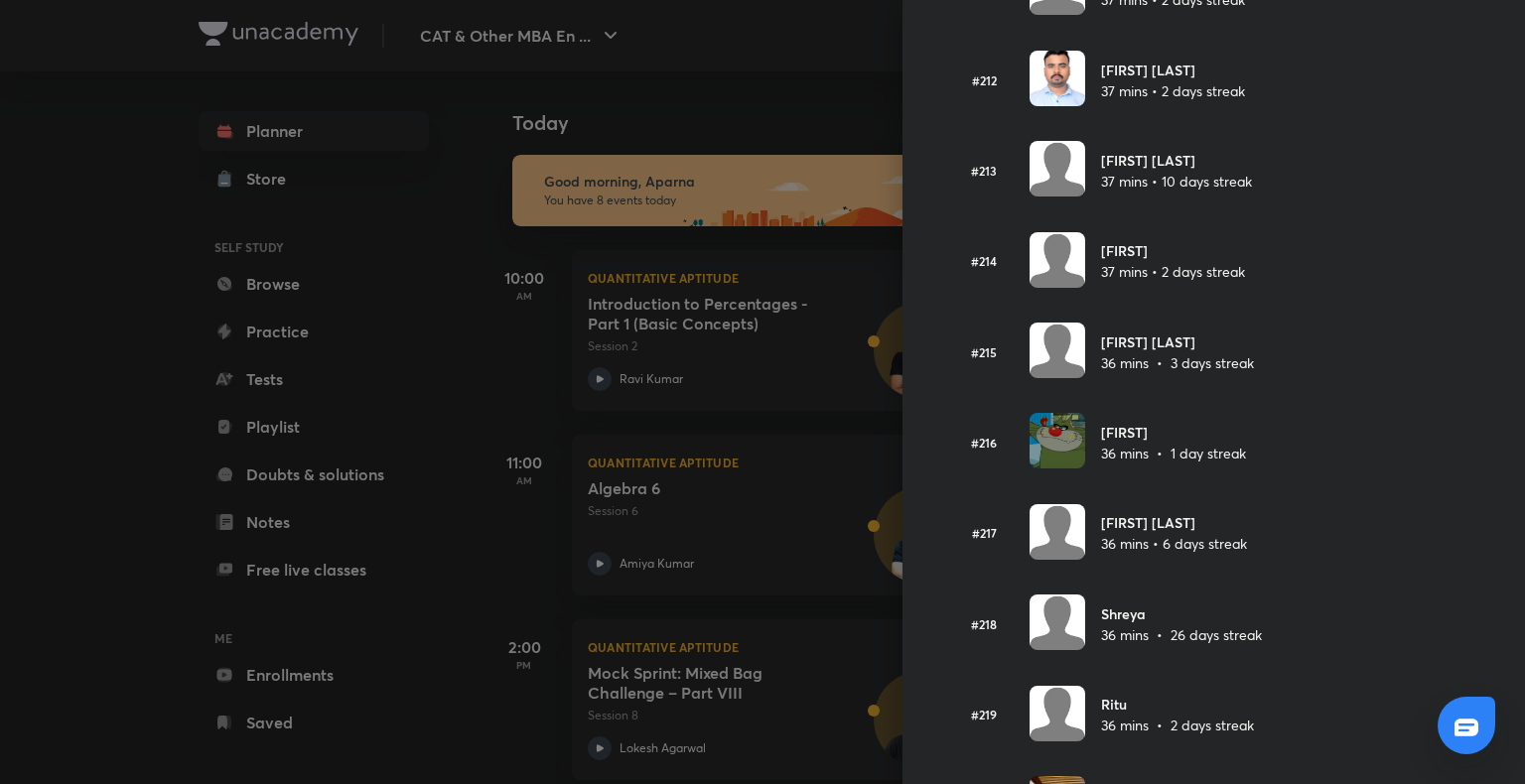 scroll, scrollTop: 19234, scrollLeft: 0, axis: vertical 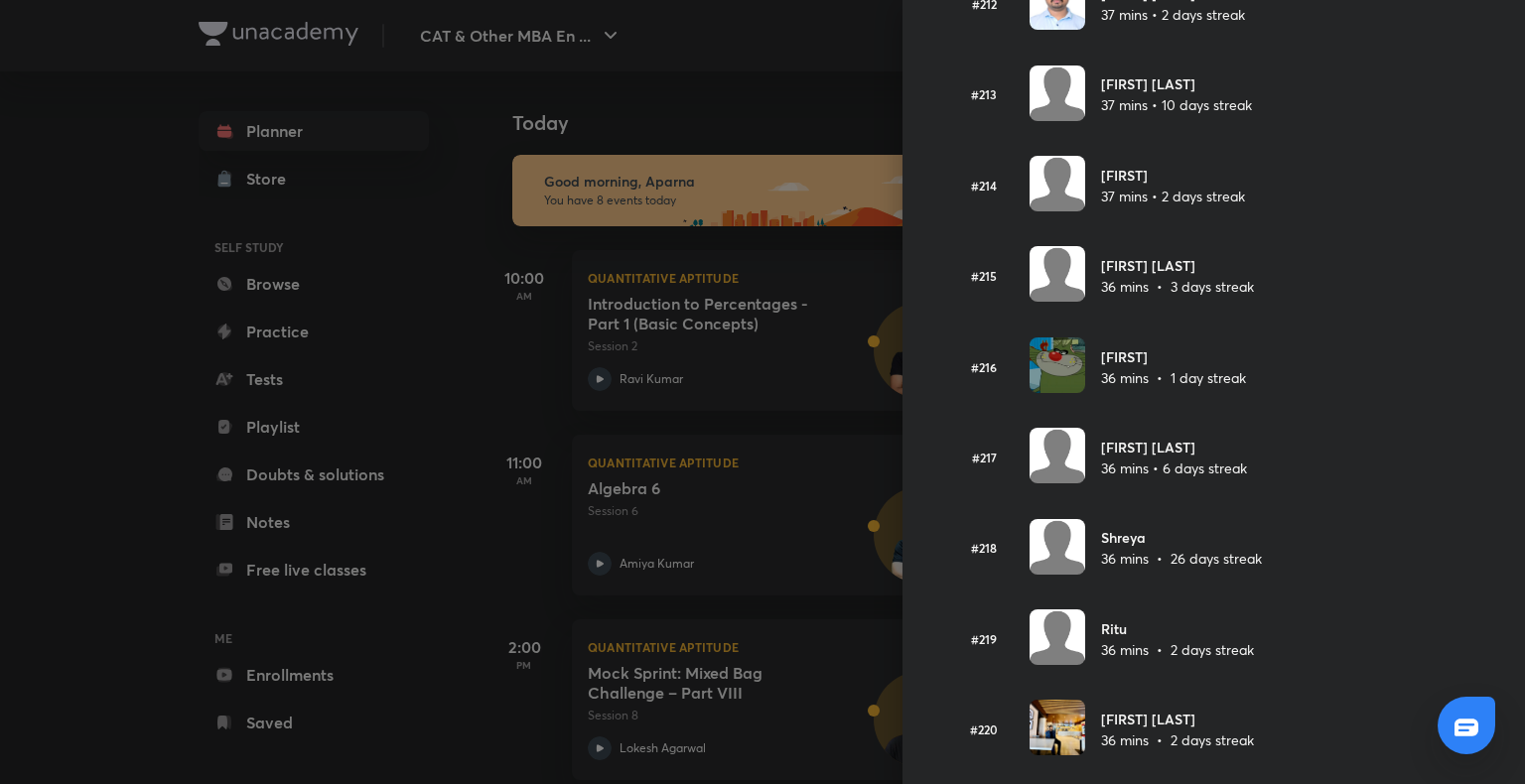 click at bounding box center (762, 392) 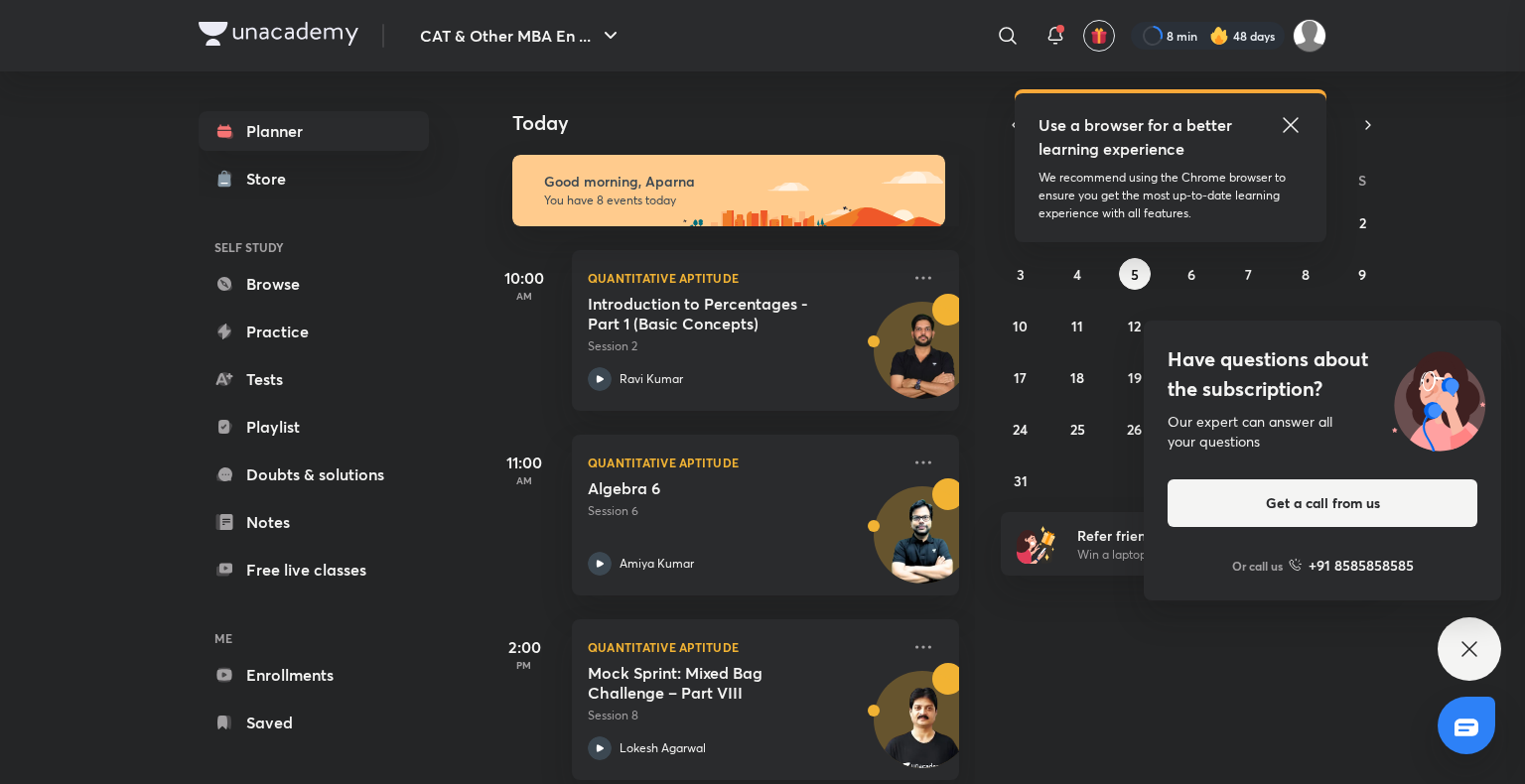 scroll, scrollTop: 0, scrollLeft: 0, axis: both 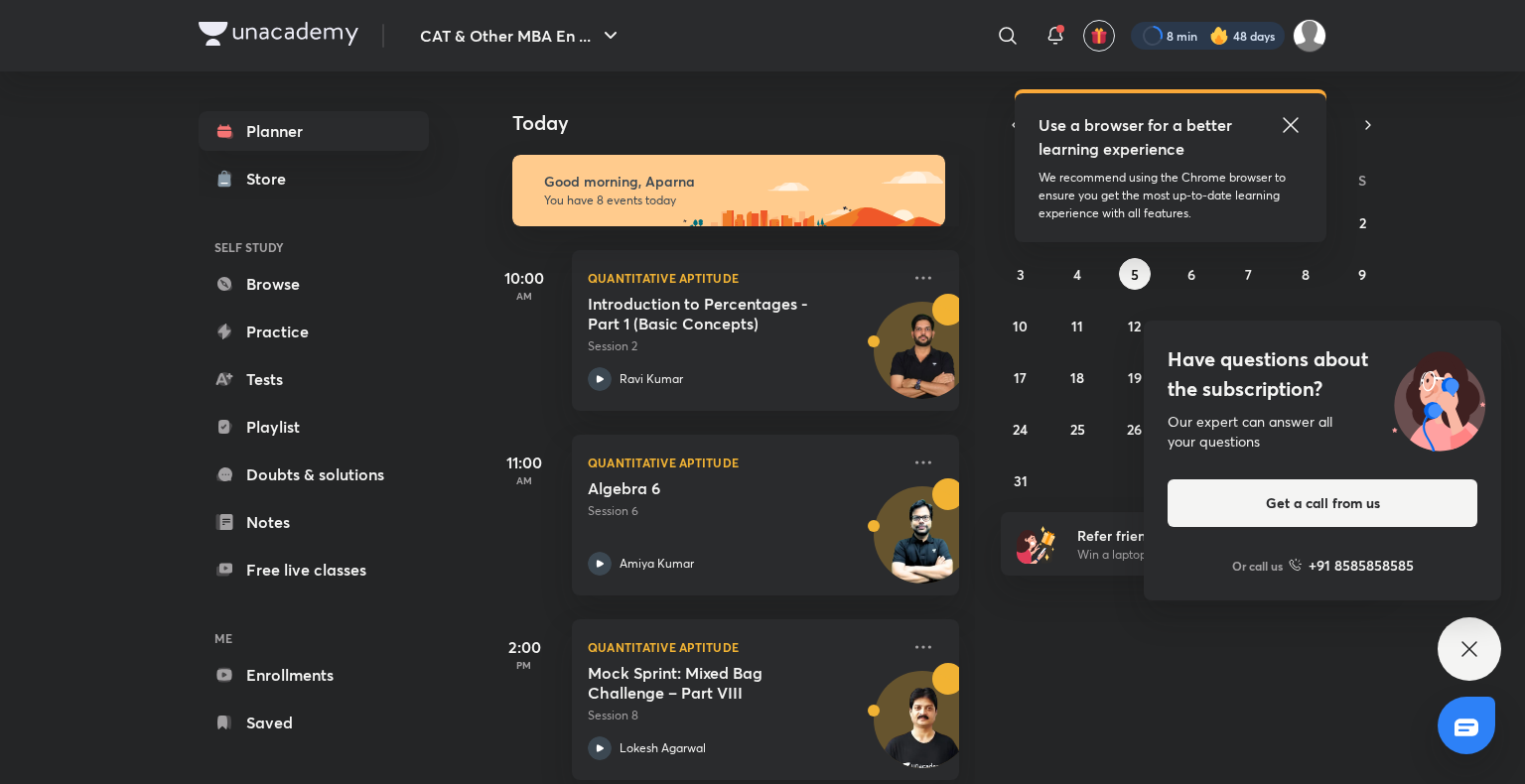 click at bounding box center (1207, 36) 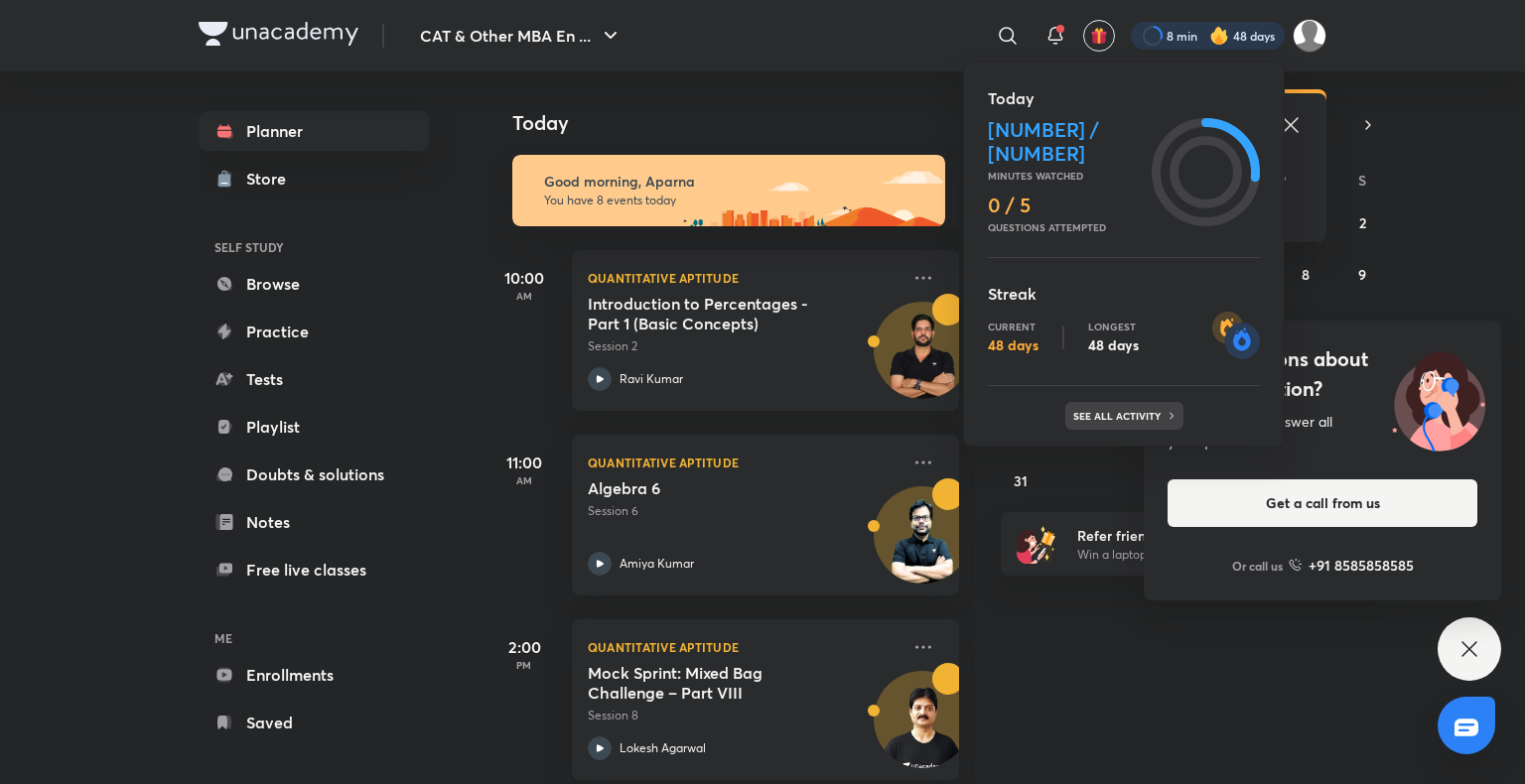 click on "See all activity" at bounding box center (1119, 416) 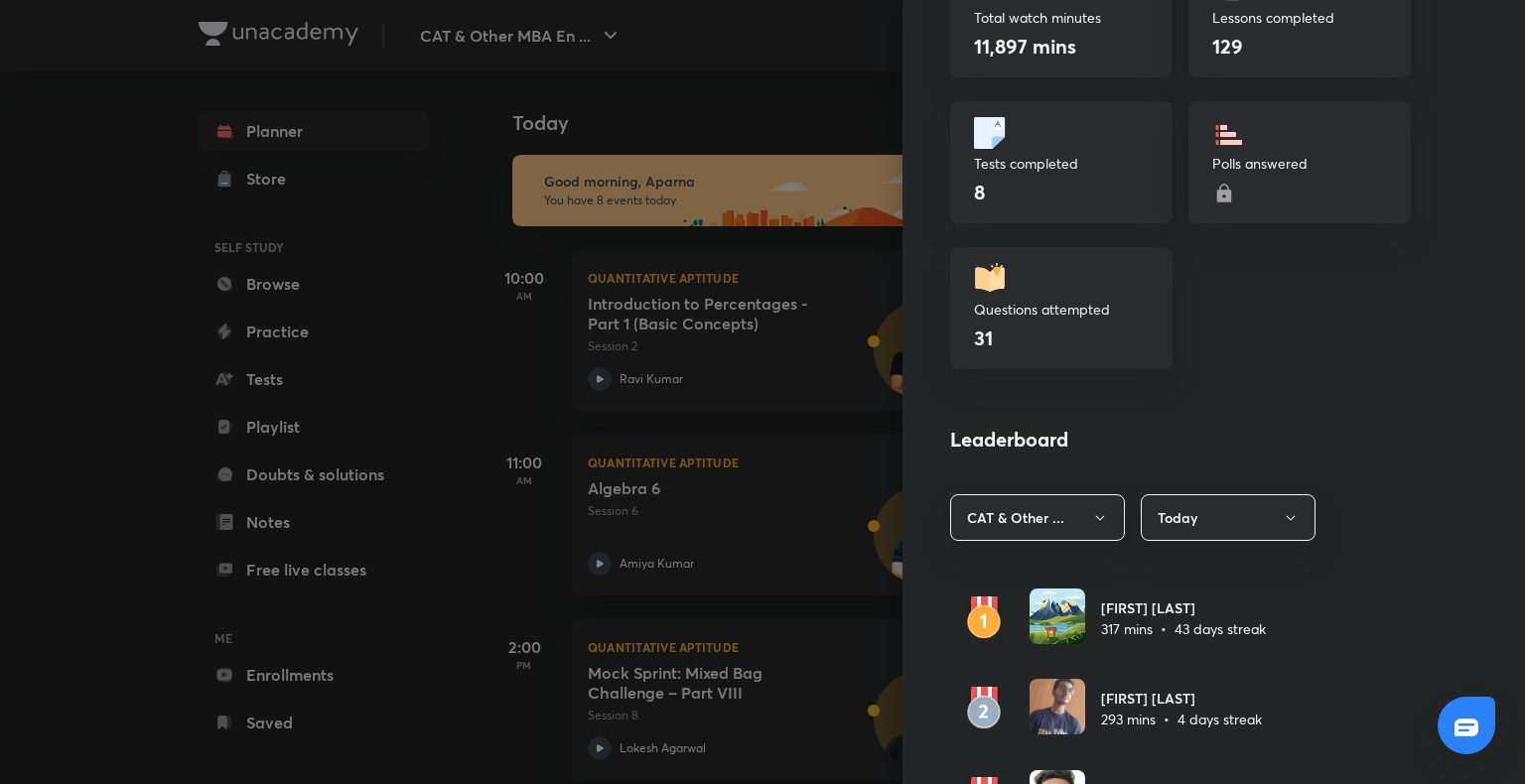 scroll, scrollTop: 713, scrollLeft: 0, axis: vertical 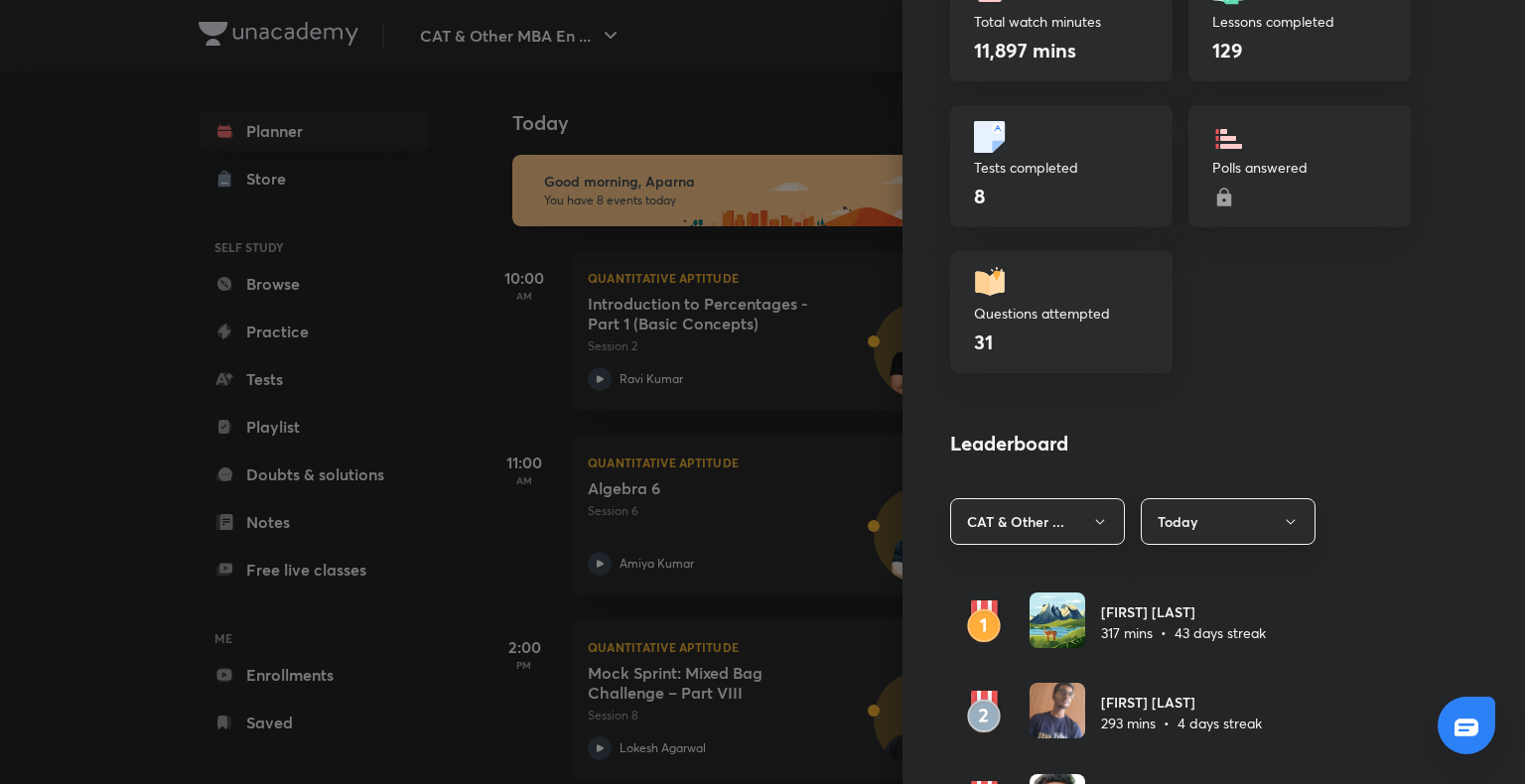 click at bounding box center (762, 392) 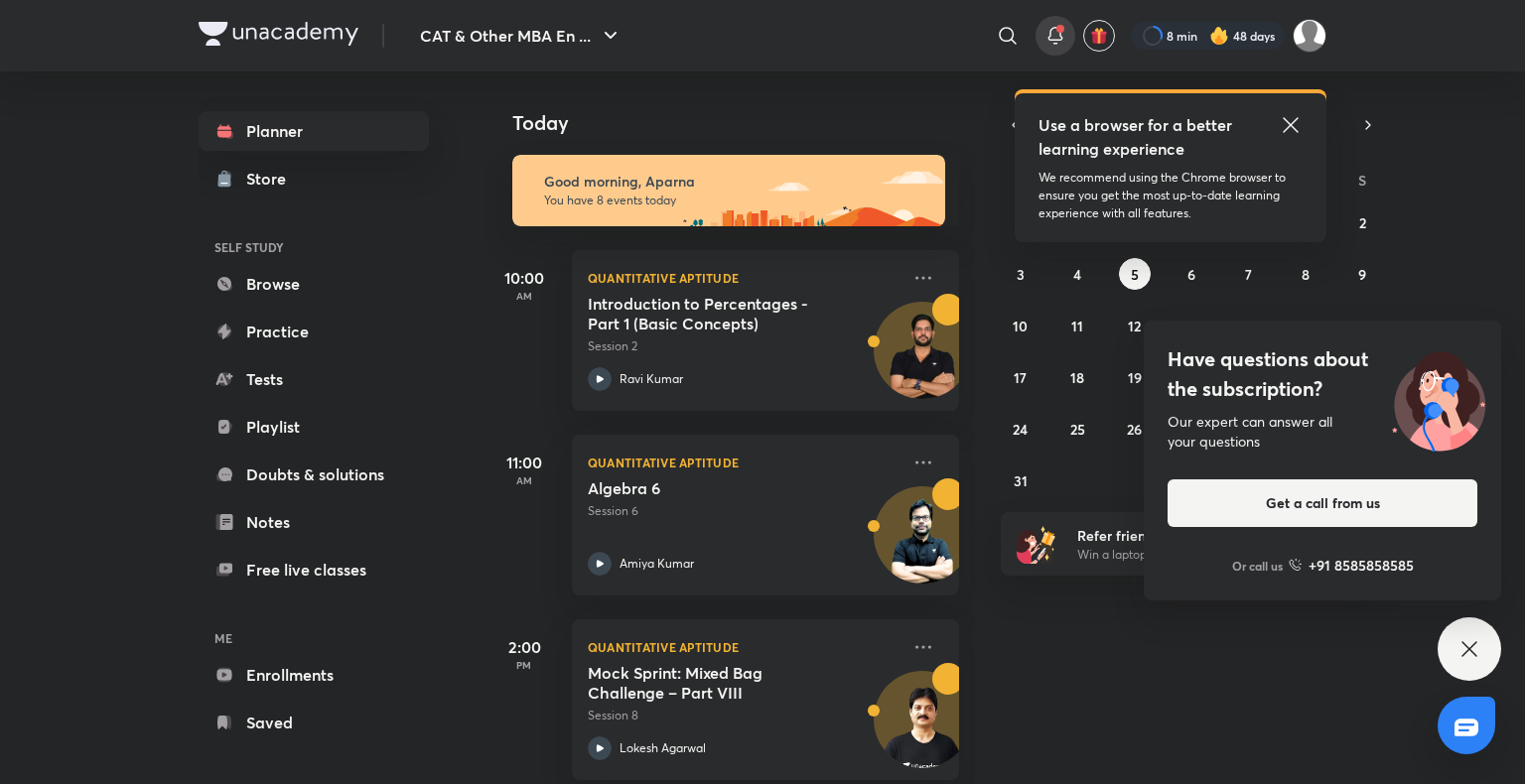 click 